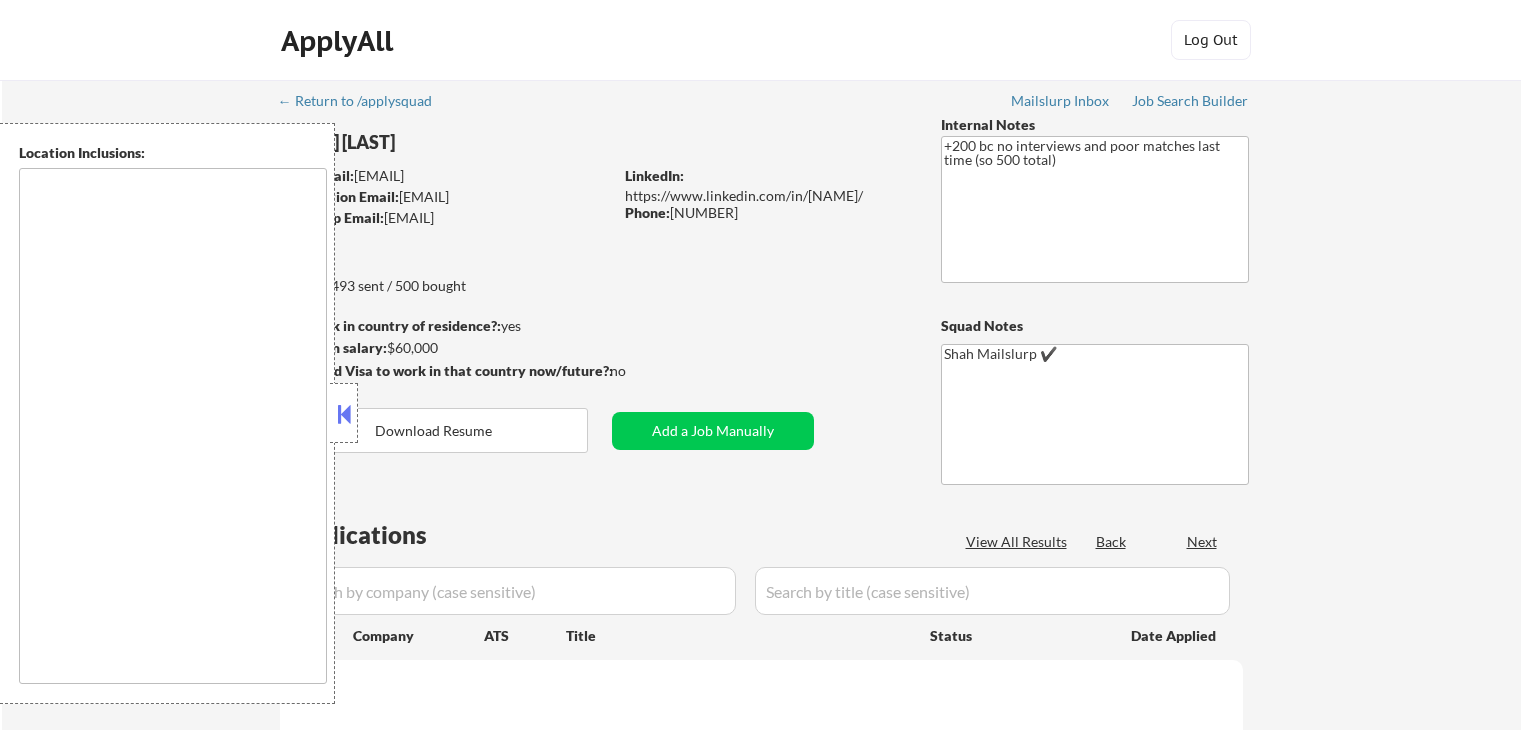 scroll, scrollTop: 0, scrollLeft: 0, axis: both 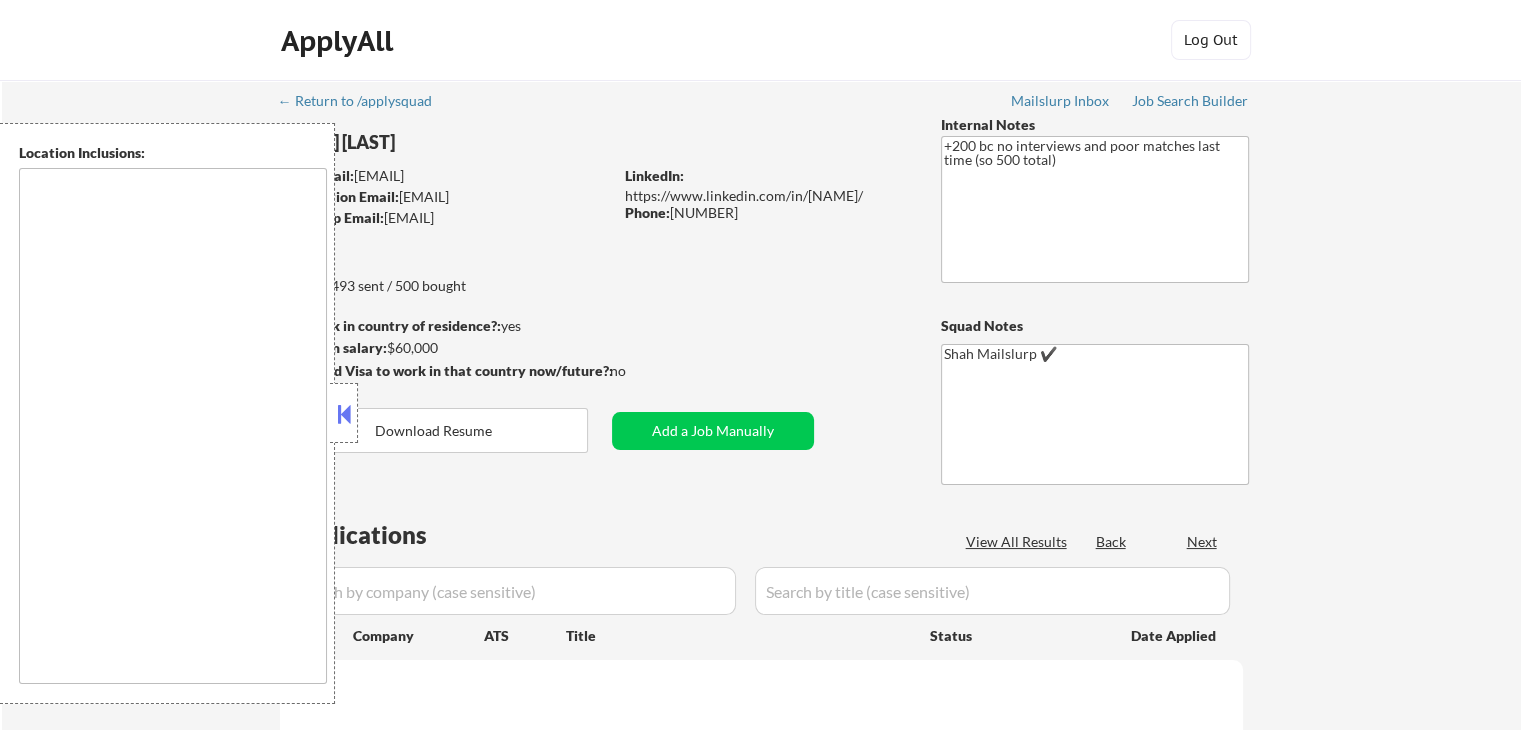 select on ""pending"" 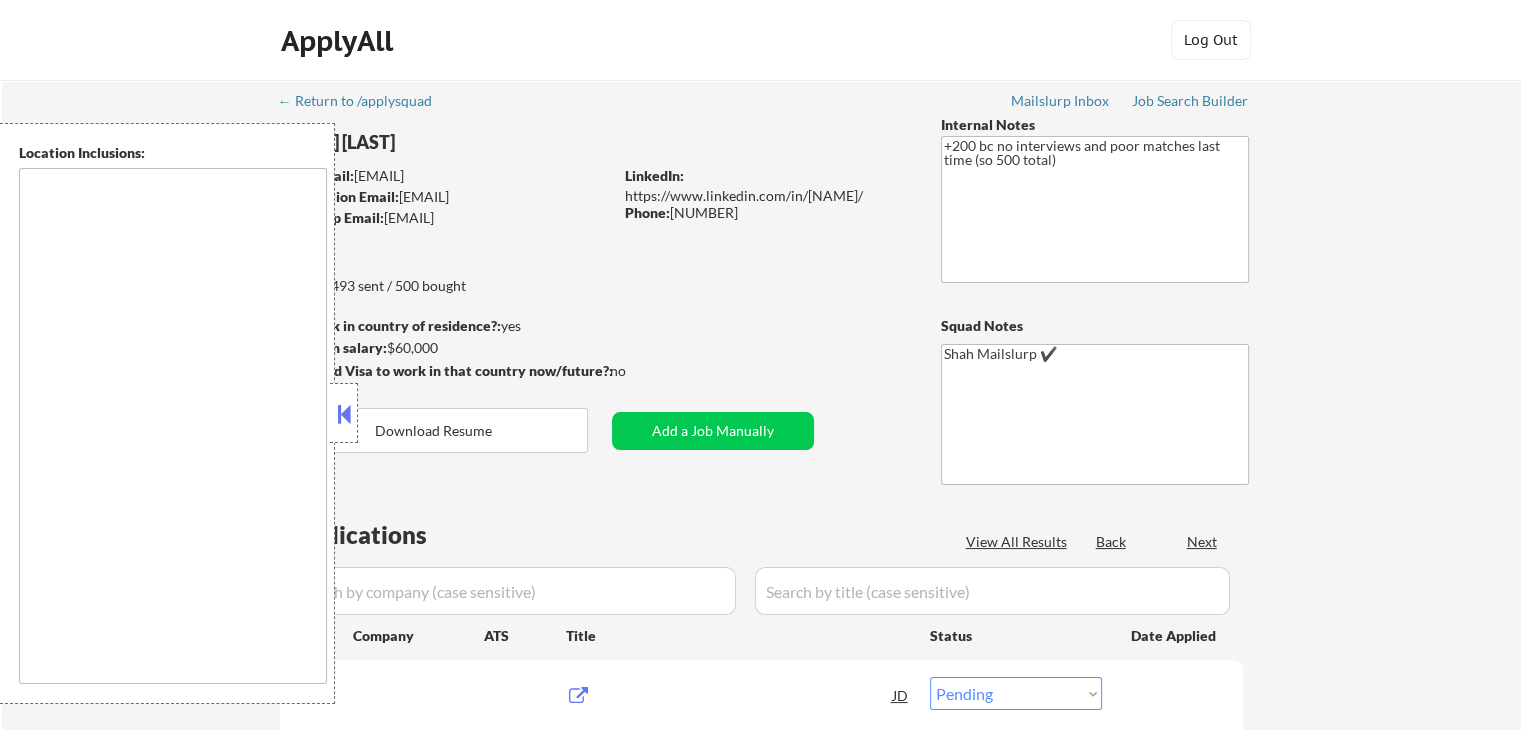 type on "[LOCATIONS]" 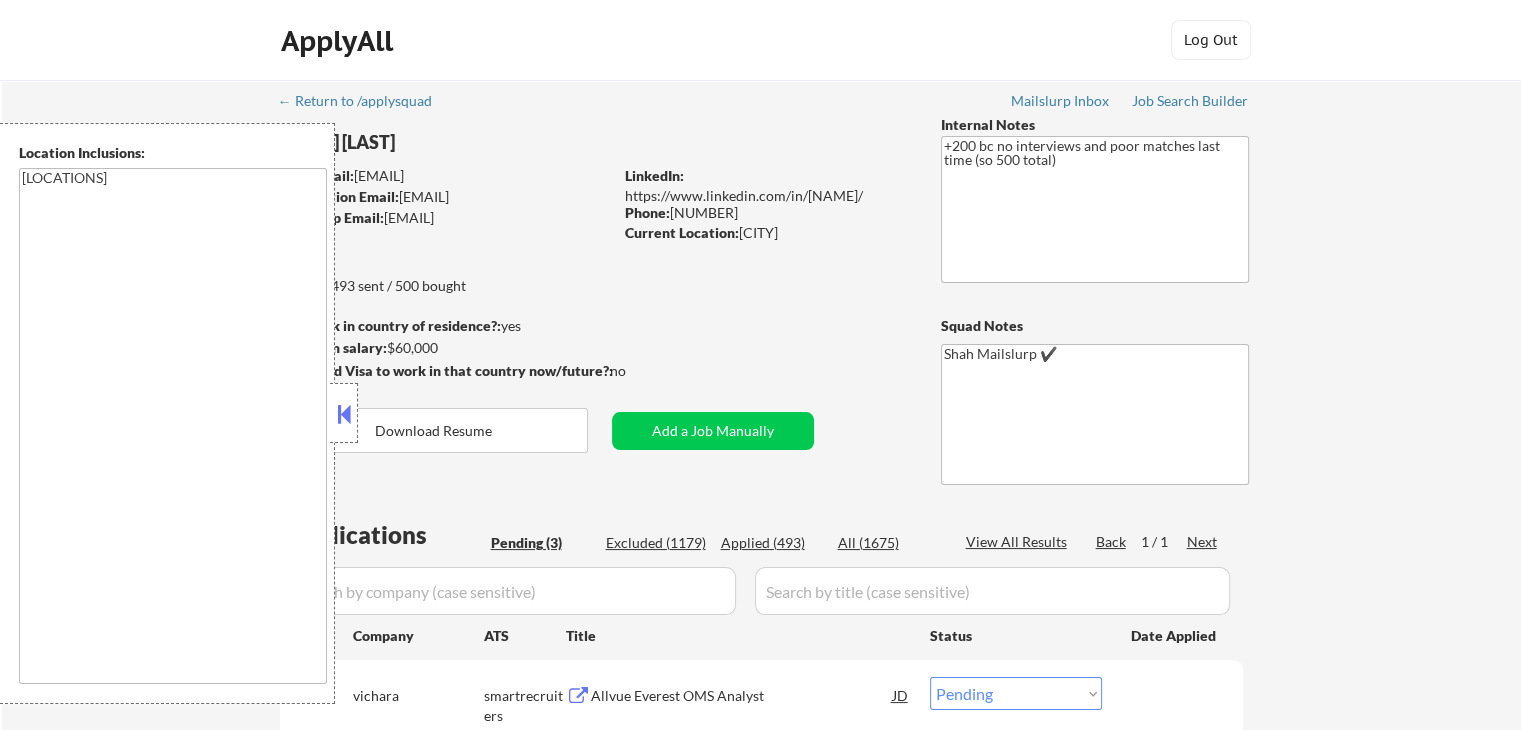 click at bounding box center [344, 414] 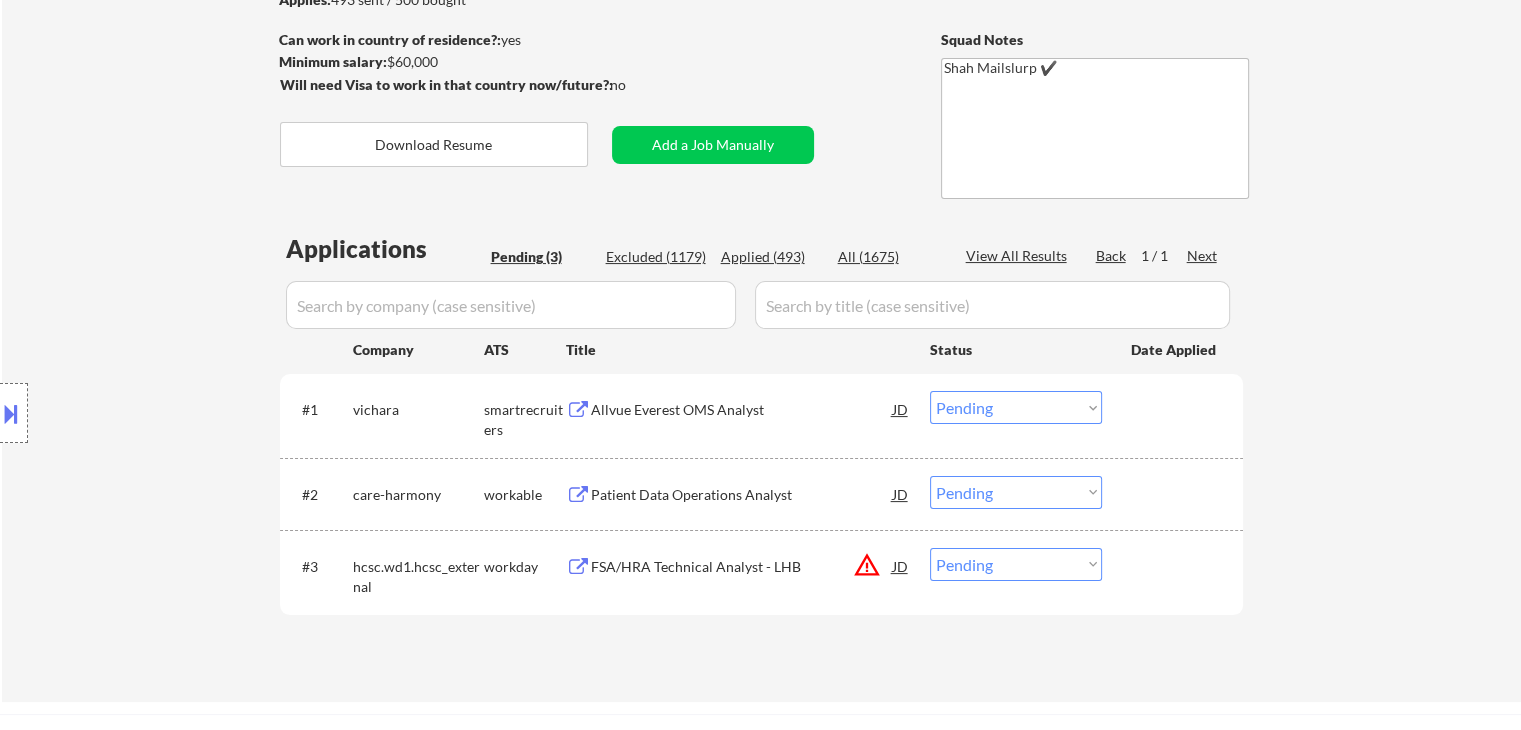 scroll, scrollTop: 300, scrollLeft: 0, axis: vertical 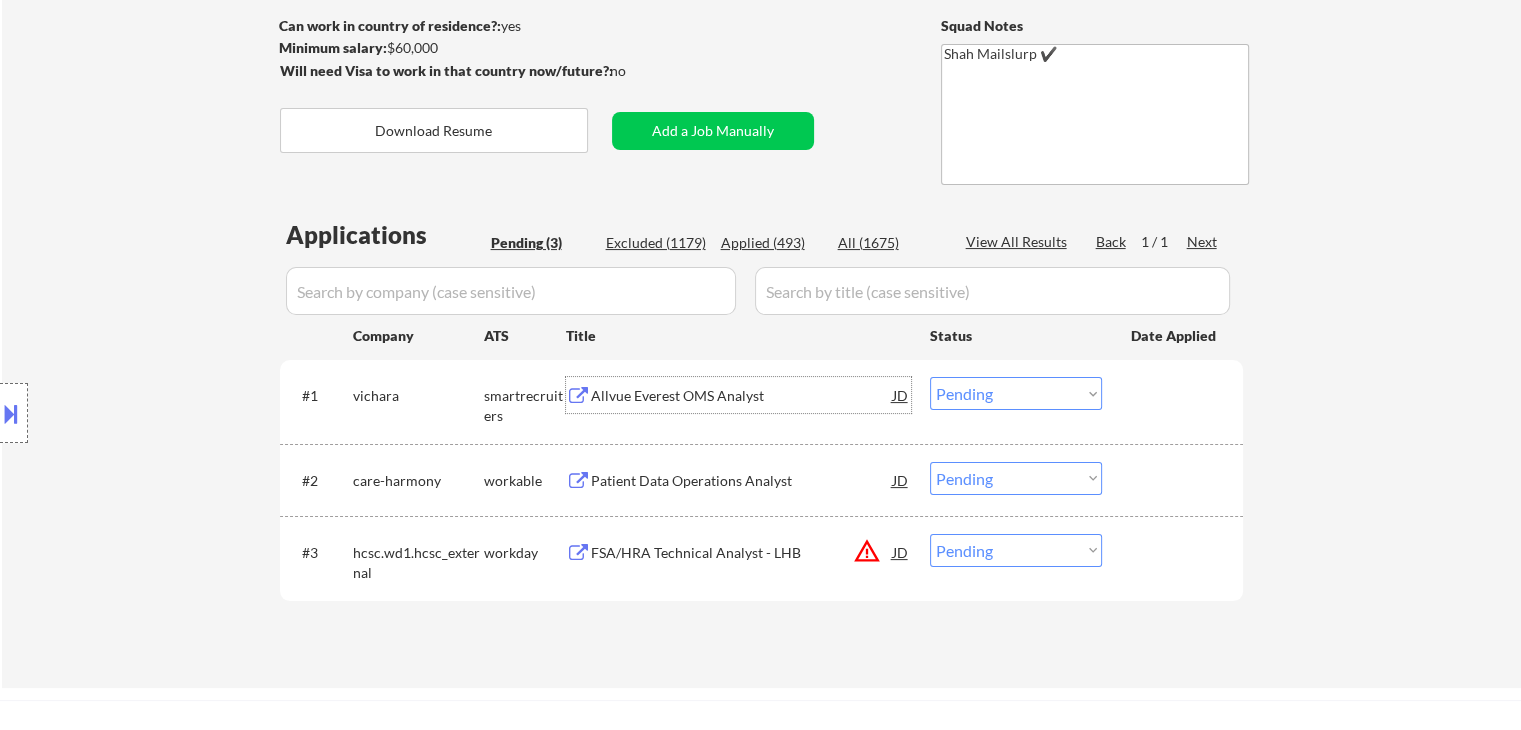 click on "Allvue Everest OMS Analyst" at bounding box center [742, 396] 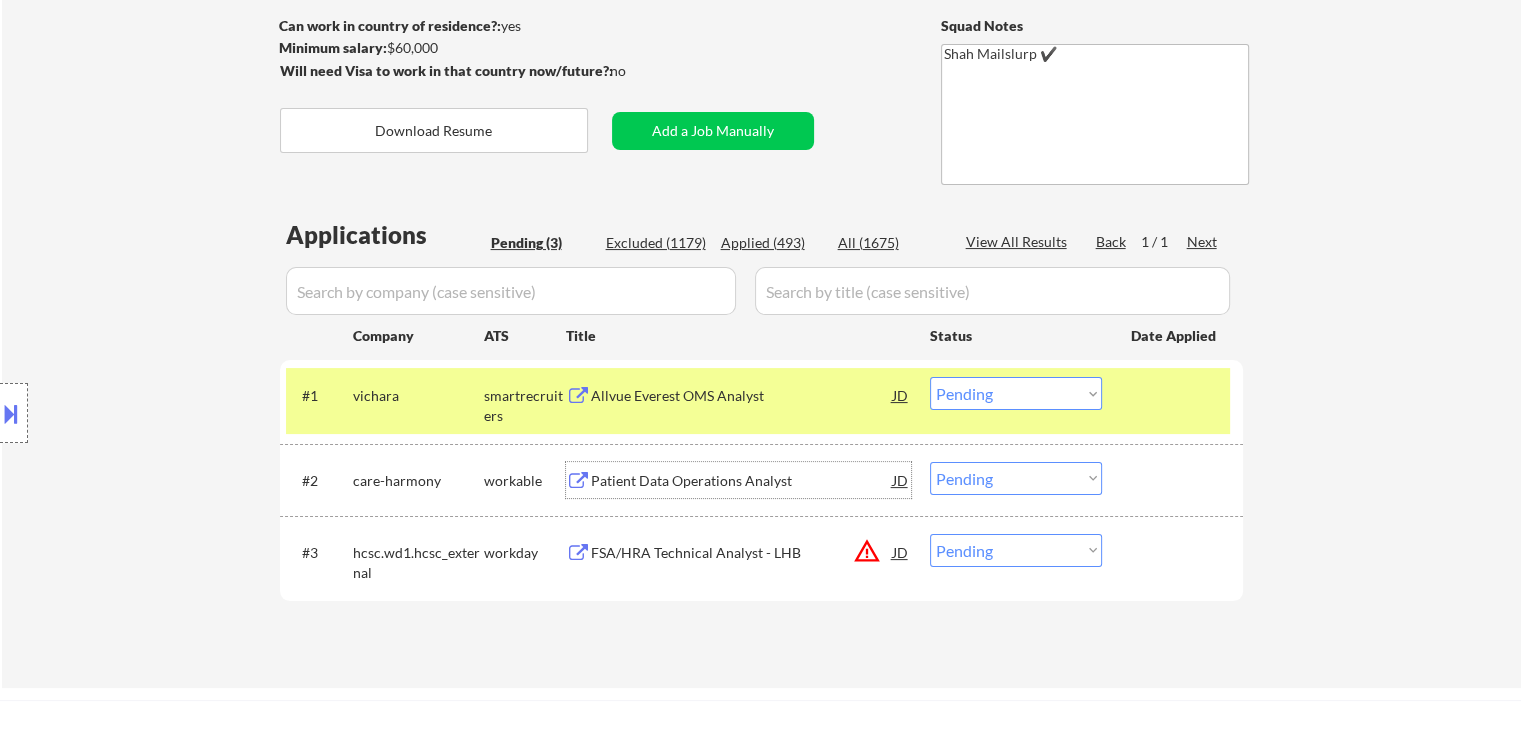 click on "Patient Data Operations Analyst" at bounding box center (742, 481) 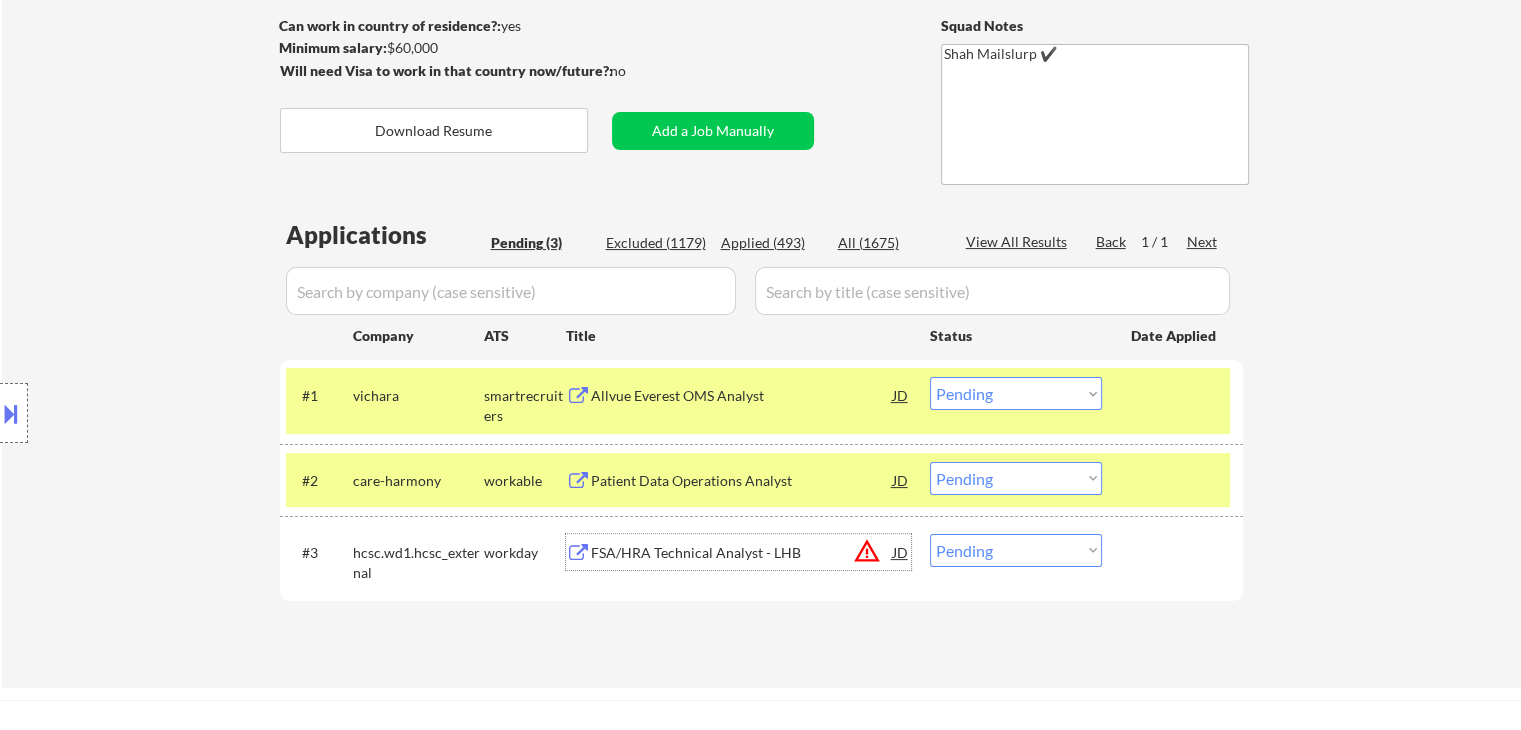 click on "FSA/HRA Technical Analyst - LHB" at bounding box center (742, 553) 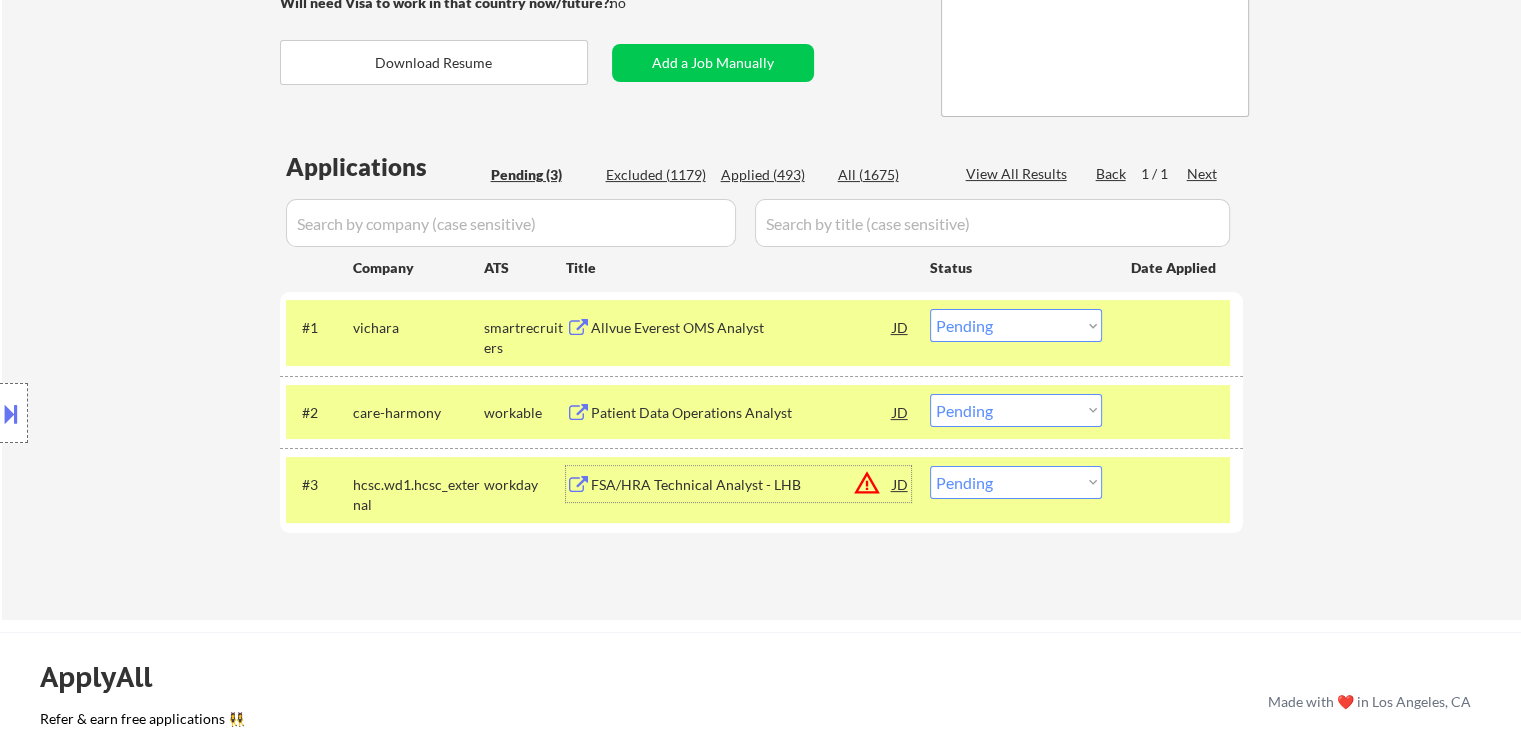 scroll, scrollTop: 400, scrollLeft: 0, axis: vertical 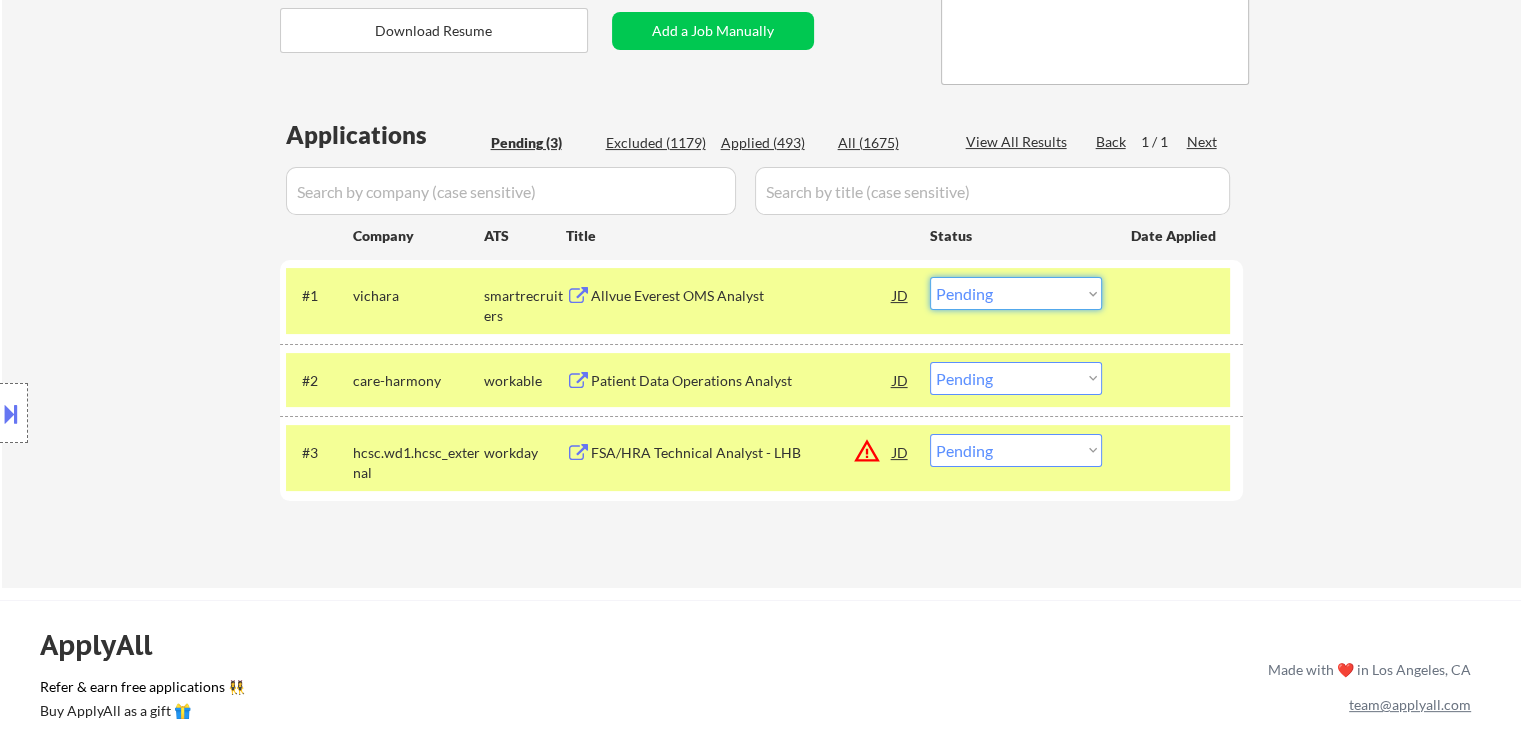 click on "Choose an option... Pending Applied Excluded (Questions) Excluded (Expired) Excluded (Location) Excluded (Bad Match) Excluded (Blocklist) Excluded (Salary) Excluded (Other)" at bounding box center [1016, 293] 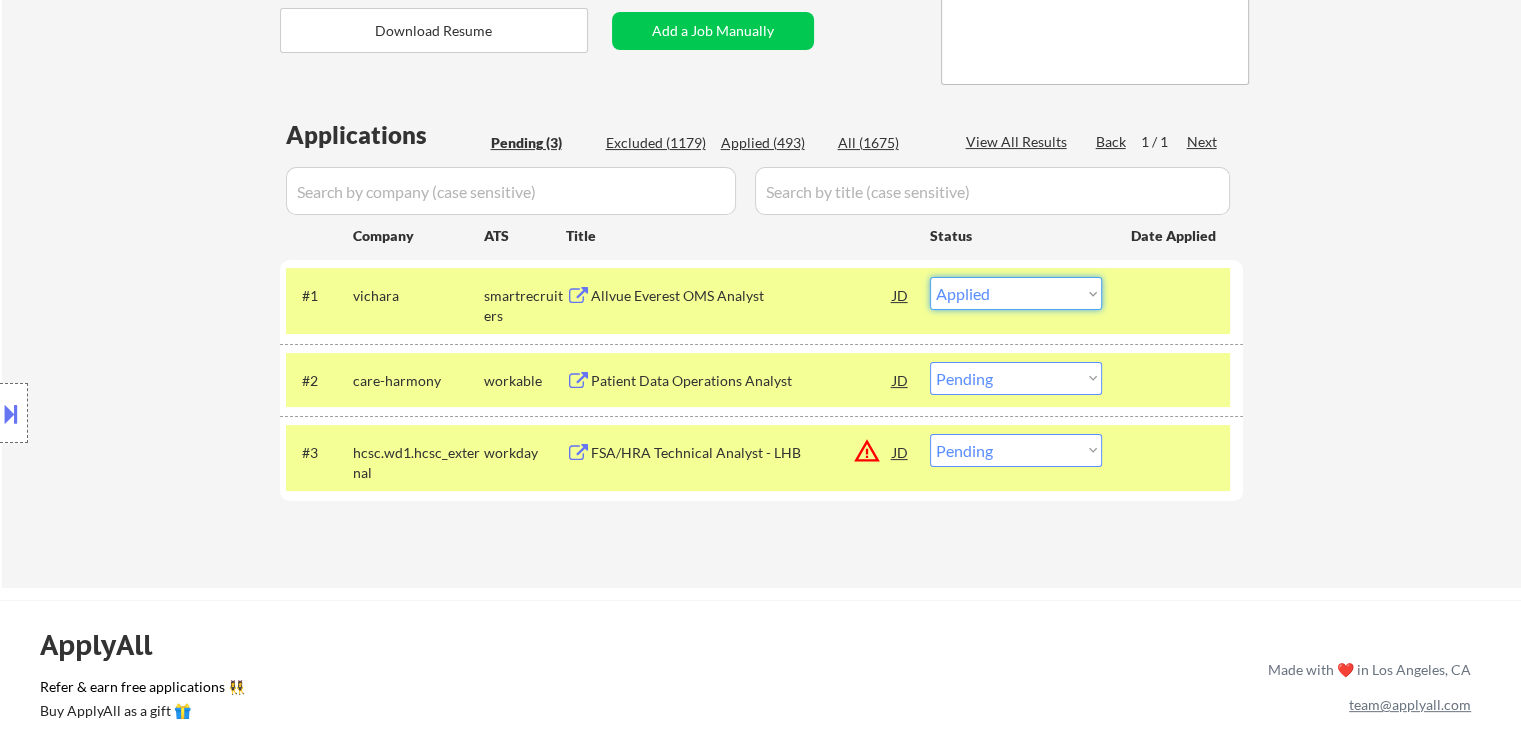 click on "Choose an option... Pending Applied Excluded (Questions) Excluded (Expired) Excluded (Location) Excluded (Bad Match) Excluded (Blocklist) Excluded (Salary) Excluded (Other)" at bounding box center (1016, 293) 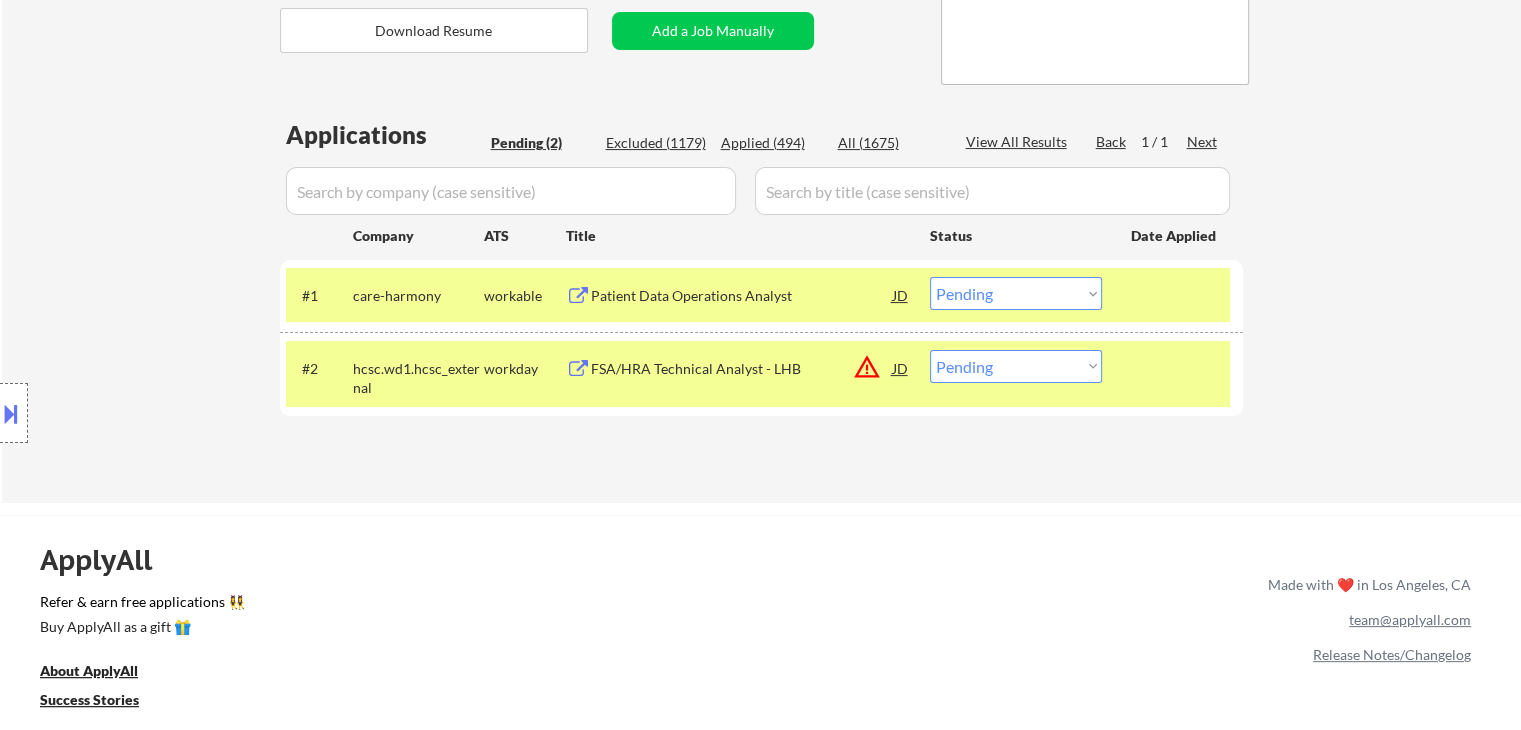 click on "Choose an option... Pending Applied Excluded (Questions) Excluded (Expired) Excluded (Location) Excluded (Bad Match) Excluded (Blocklist) Excluded (Salary) Excluded (Other)" at bounding box center (1016, 293) 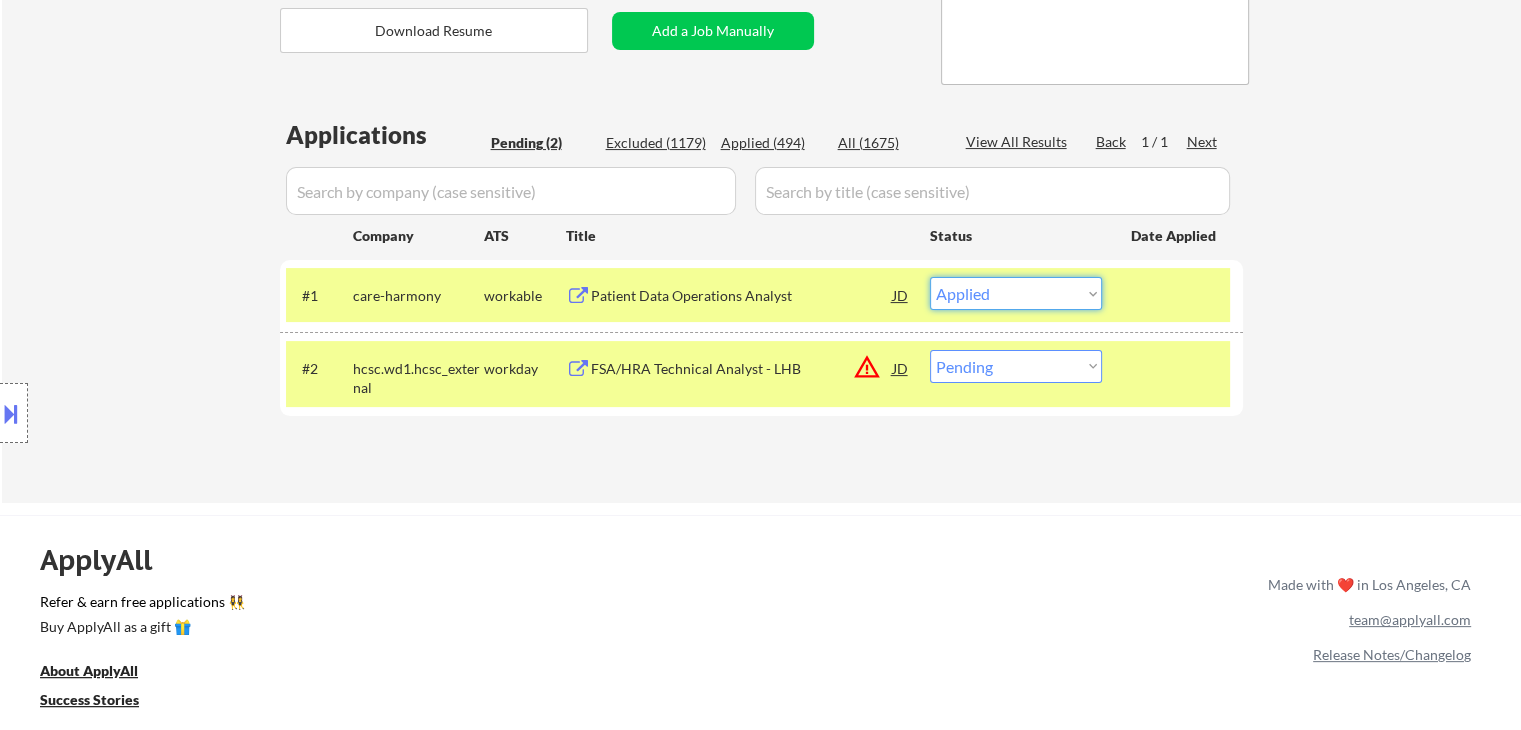 click on "Choose an option... Pending Applied Excluded (Questions) Excluded (Expired) Excluded (Location) Excluded (Bad Match) Excluded (Blocklist) Excluded (Salary) Excluded (Other)" at bounding box center [1016, 293] 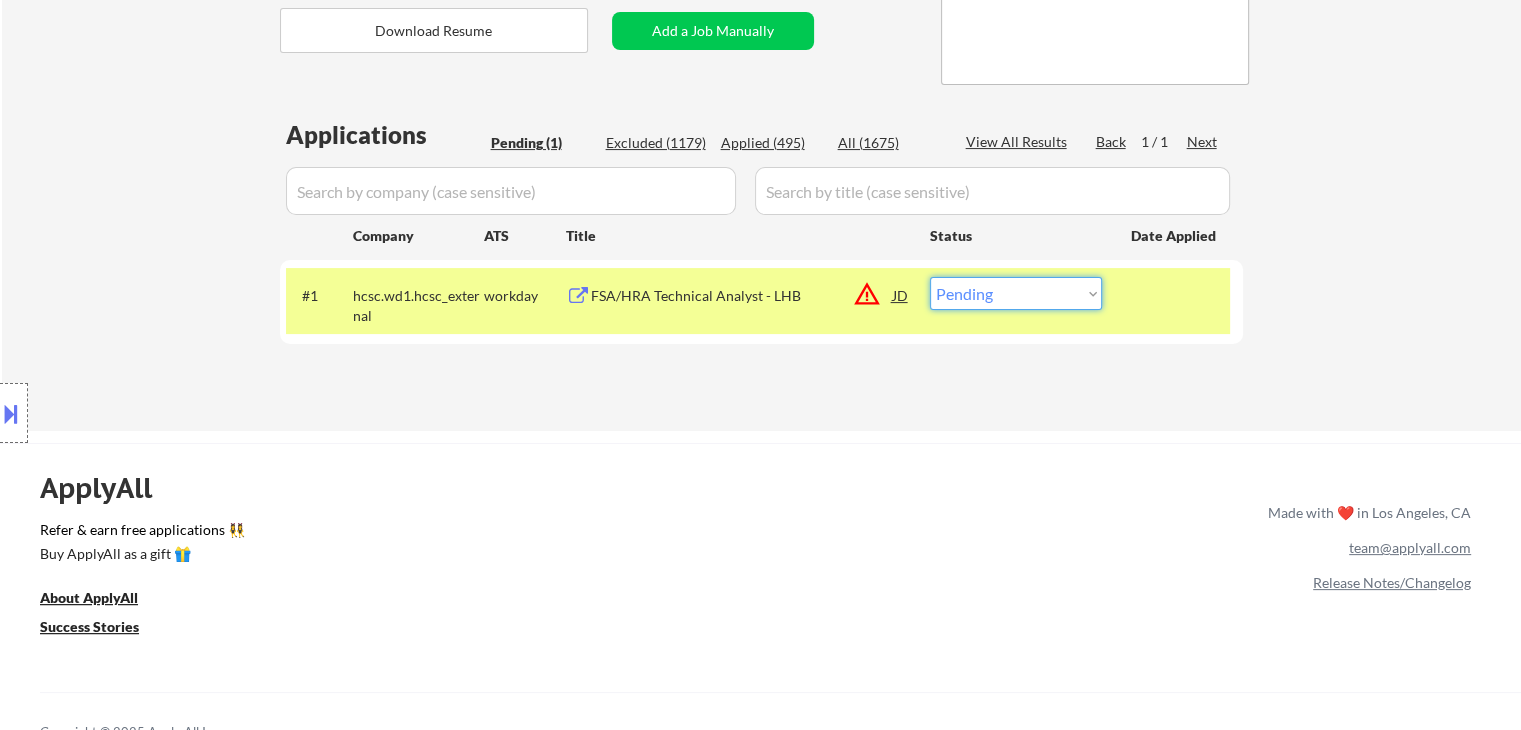 click on "Choose an option... Pending Applied Excluded (Questions) Excluded (Expired) Excluded (Location) Excluded (Bad Match) Excluded (Blocklist) Excluded (Salary) Excluded (Other)" at bounding box center (1016, 293) 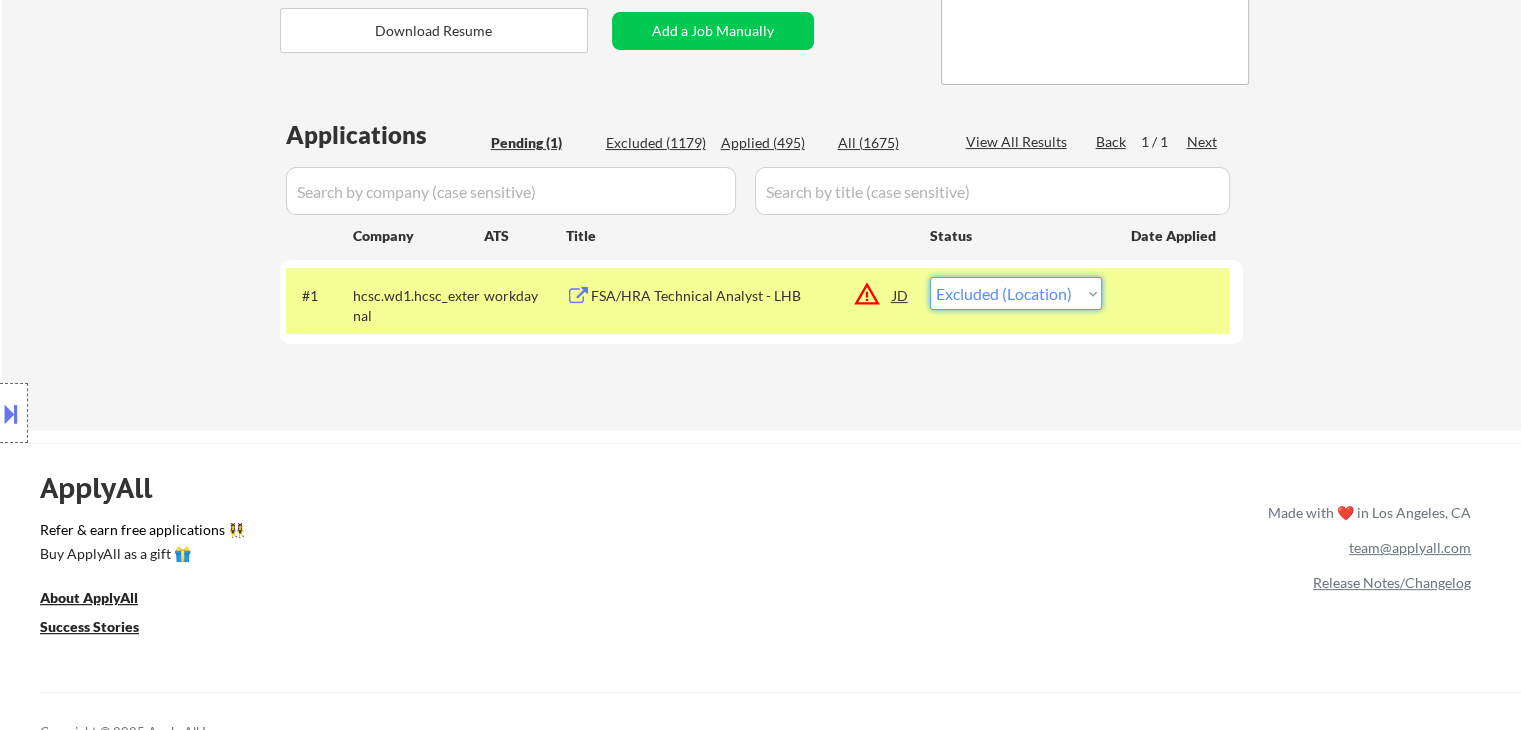 click on "Choose an option... Pending Applied Excluded (Questions) Excluded (Expired) Excluded (Location) Excluded (Bad Match) Excluded (Blocklist) Excluded (Salary) Excluded (Other)" at bounding box center [1016, 293] 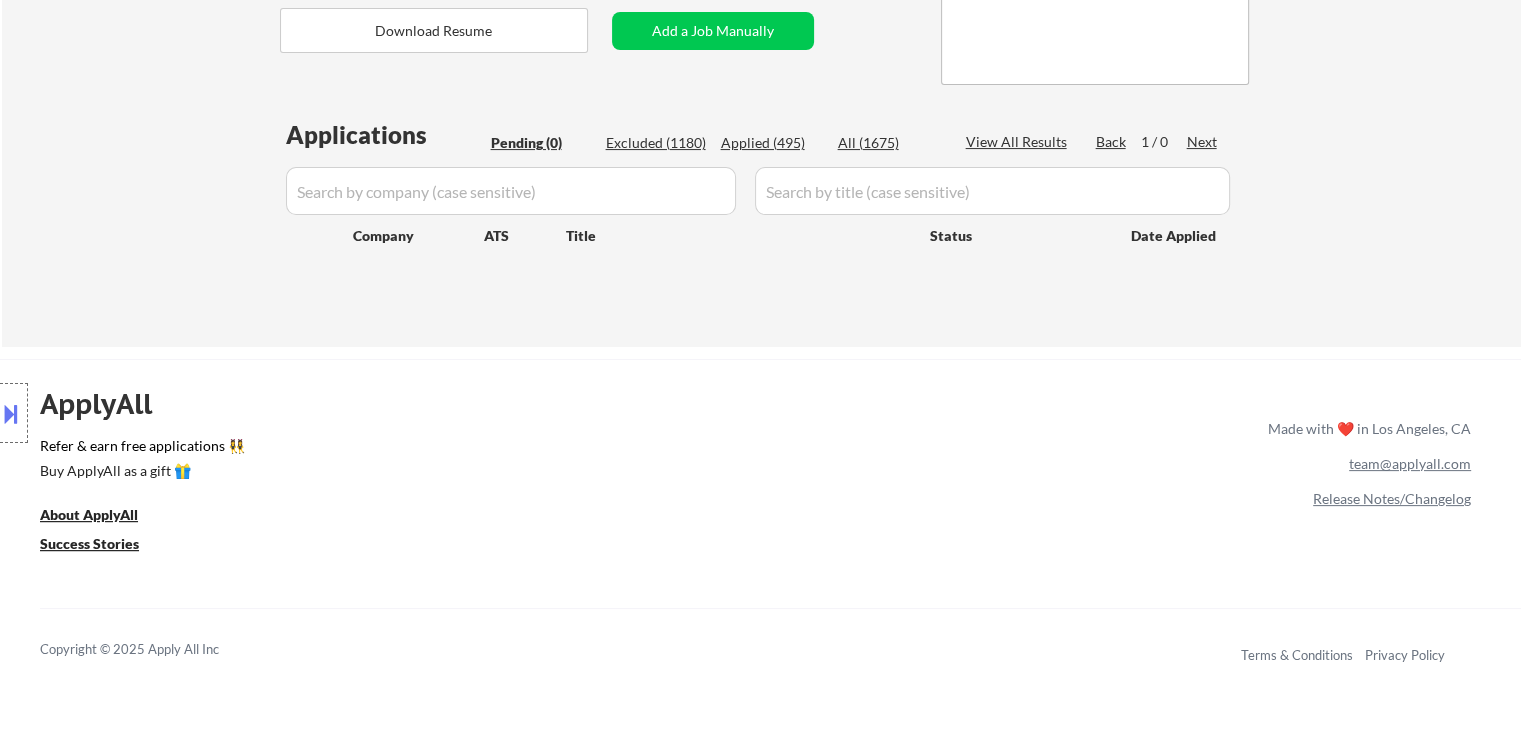 click on "Applied (495)" at bounding box center [771, 143] 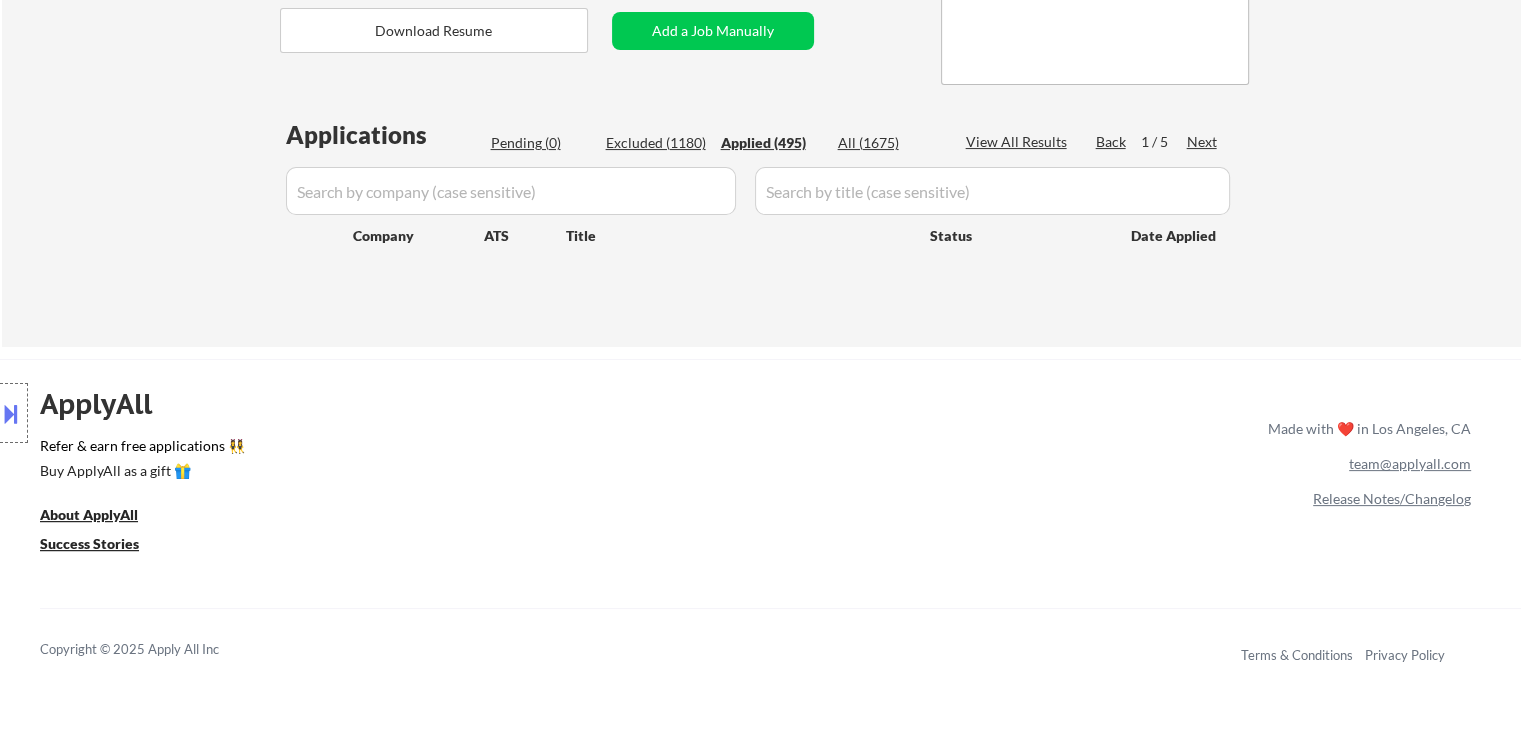 select on ""applied"" 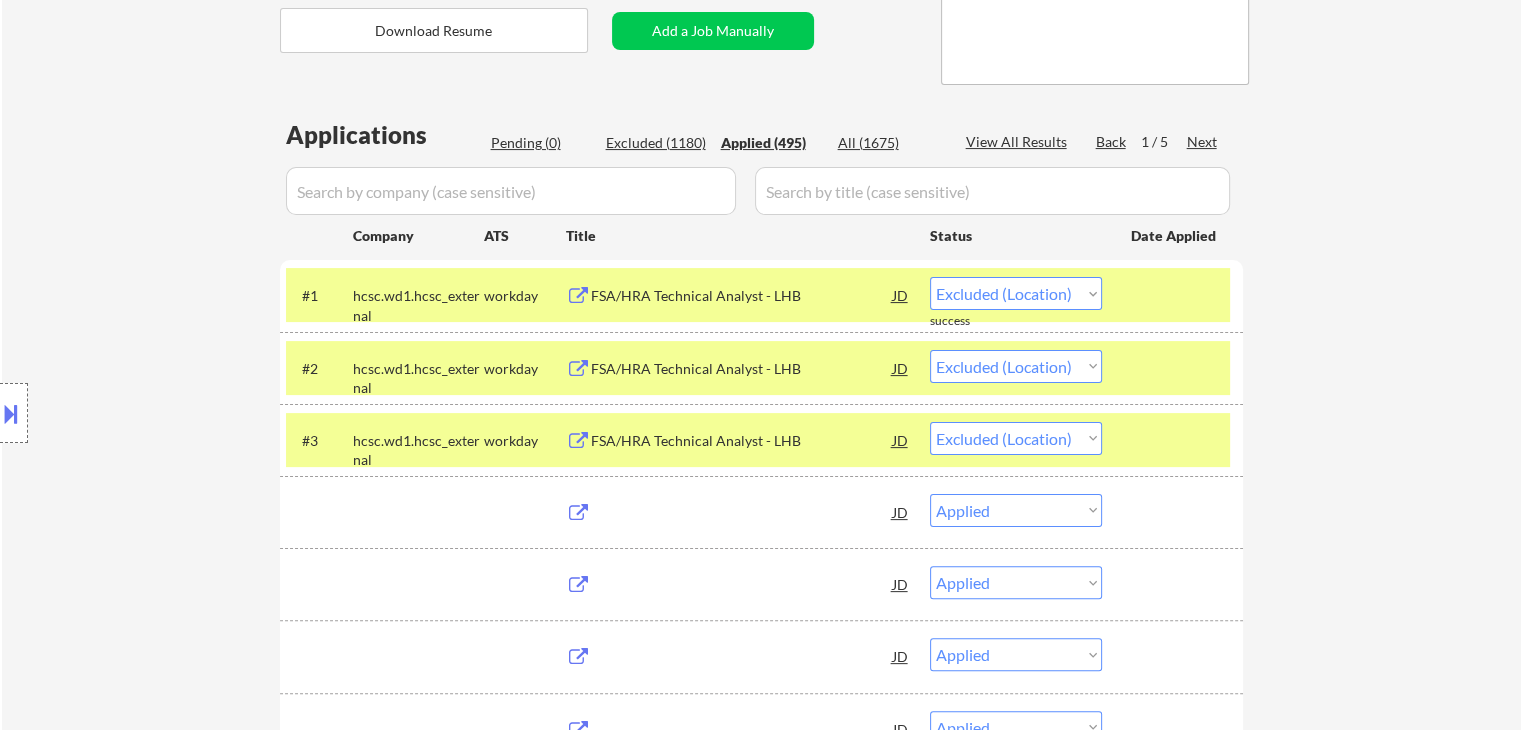 select on ""applied"" 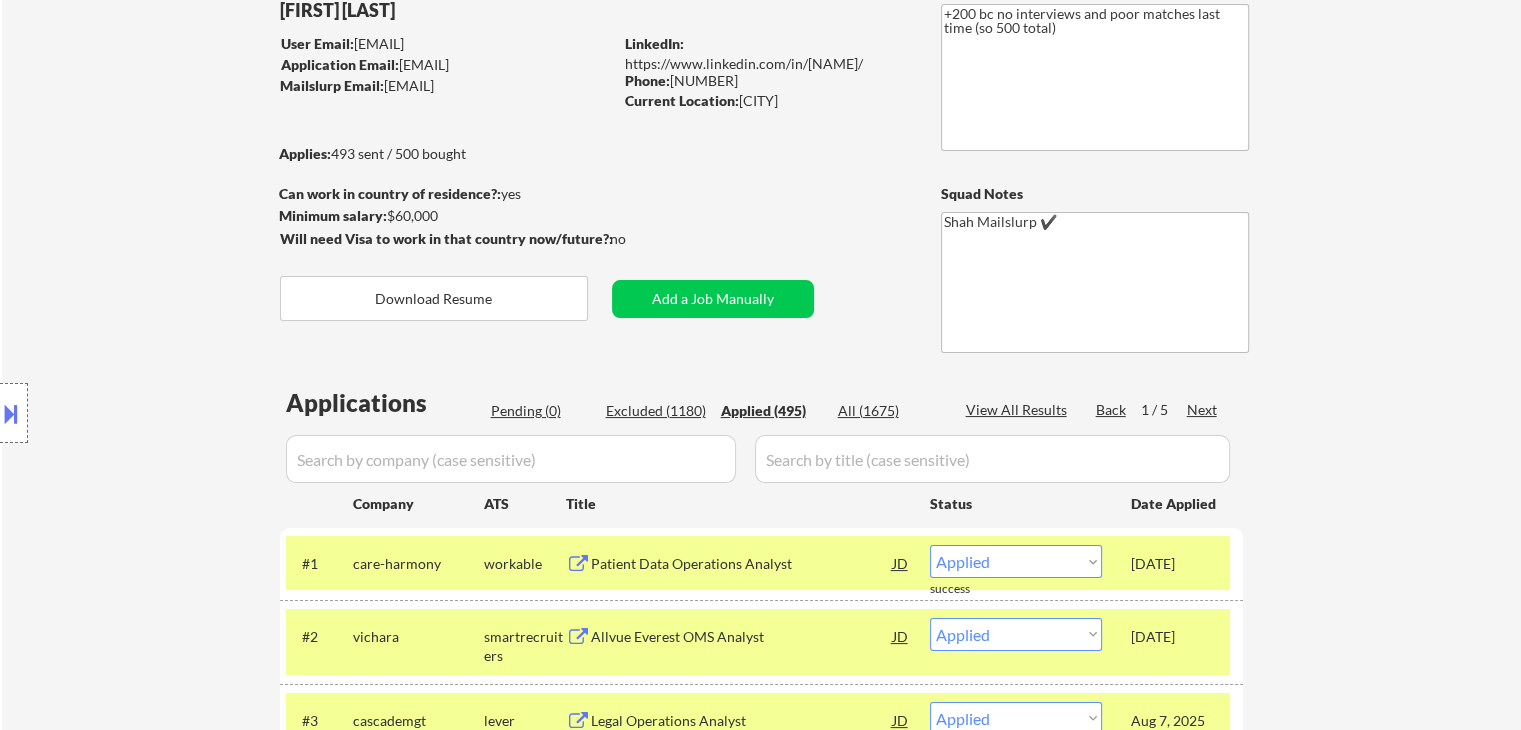scroll, scrollTop: 100, scrollLeft: 0, axis: vertical 